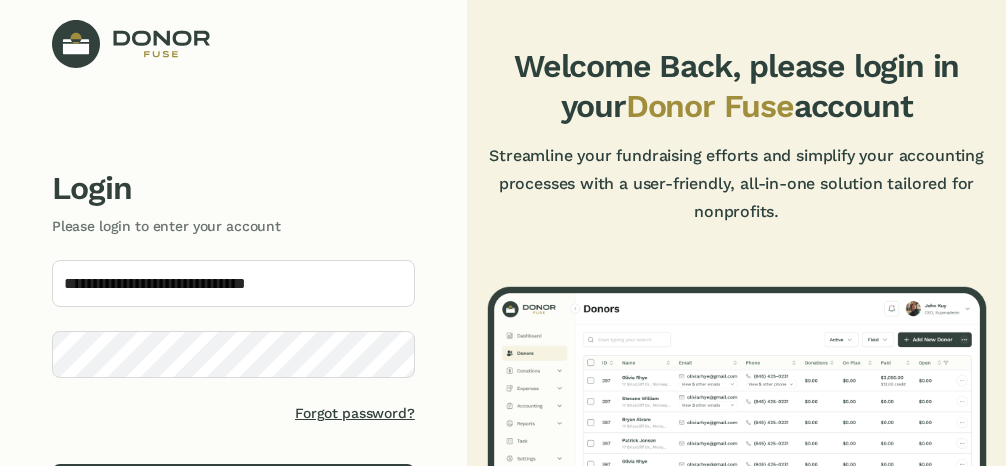 scroll, scrollTop: 0, scrollLeft: 0, axis: both 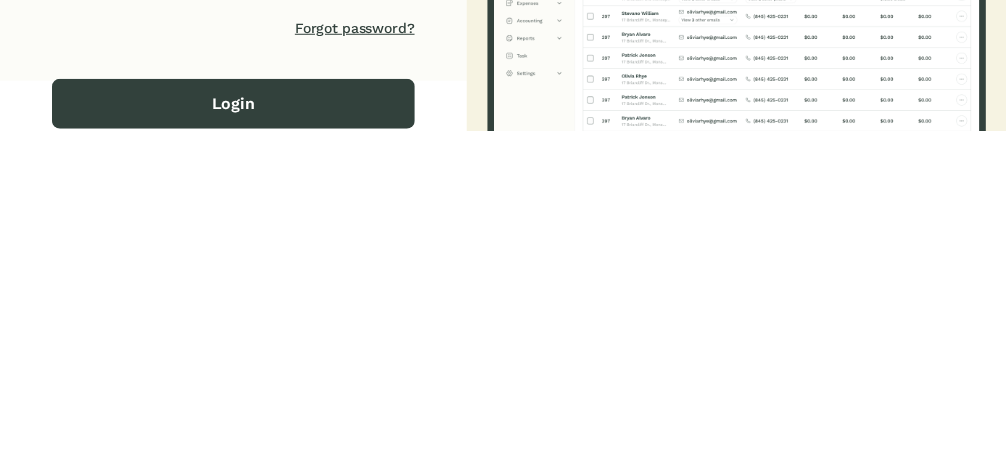 click on "Login" 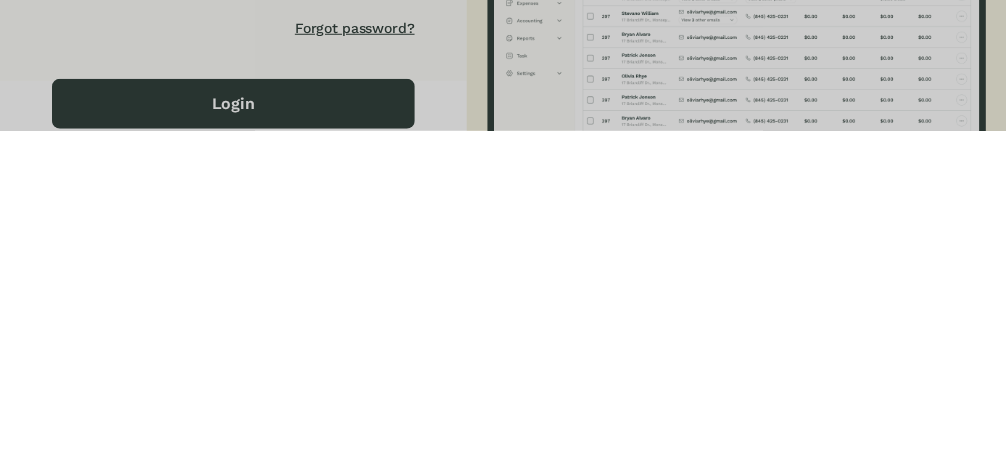 scroll, scrollTop: 50, scrollLeft: 0, axis: vertical 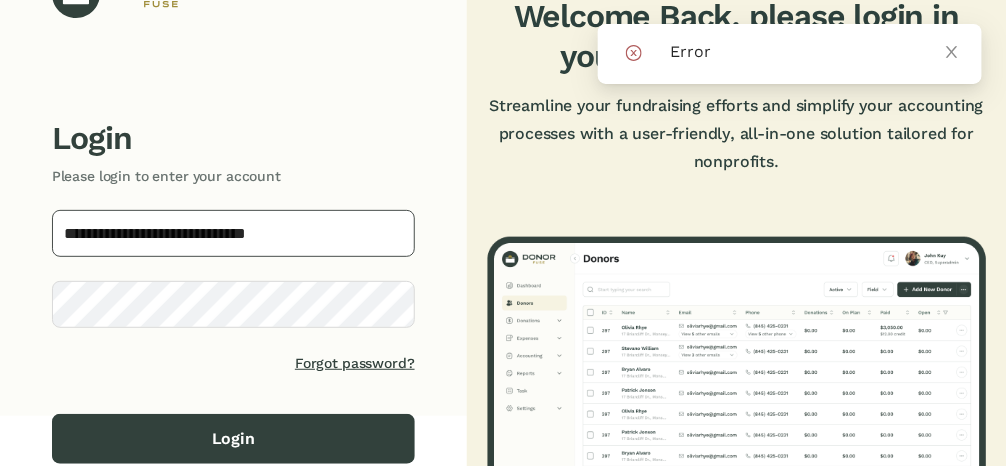 click on "**********" 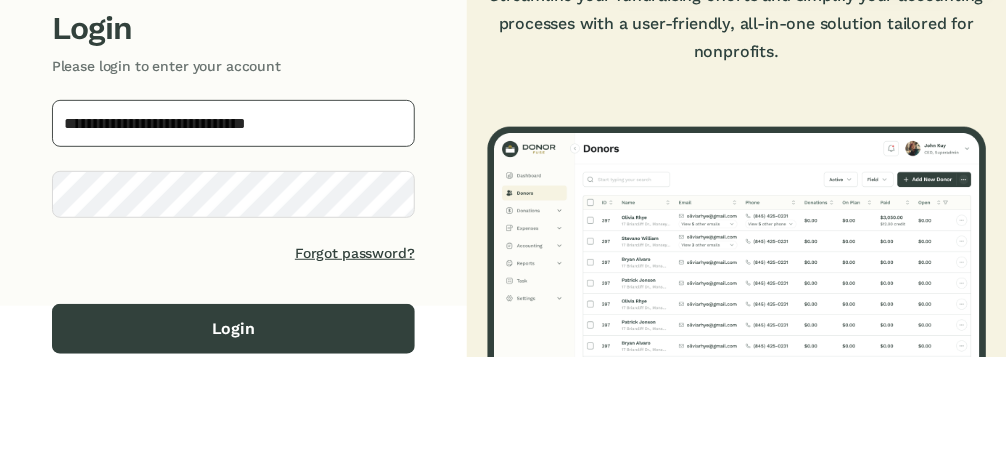 scroll, scrollTop: 50, scrollLeft: 0, axis: vertical 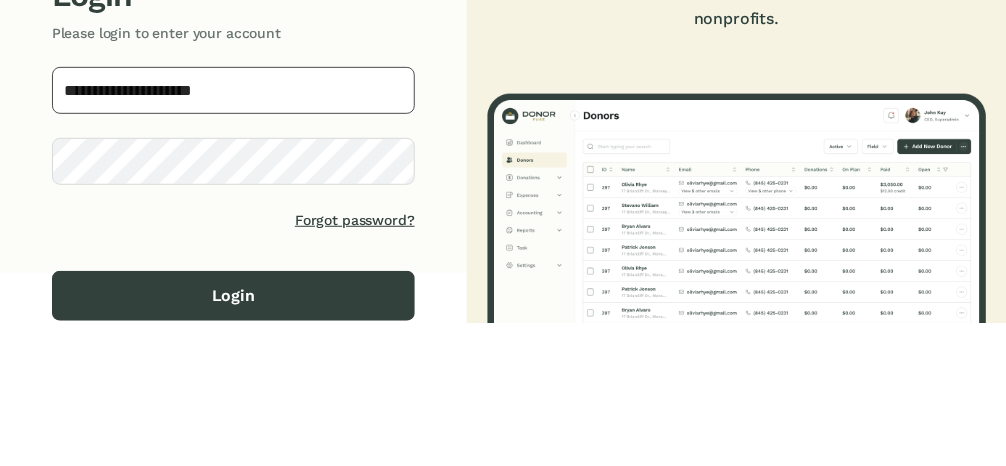 type on "**********" 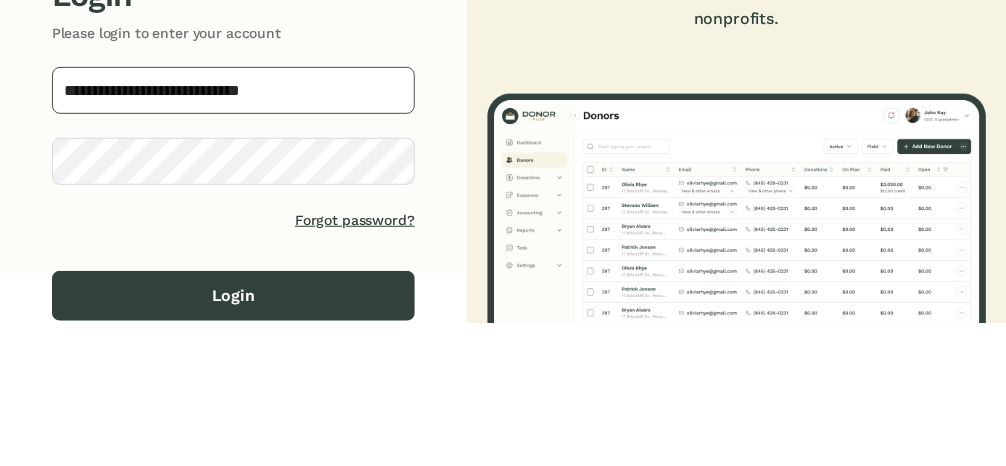 type on "**********" 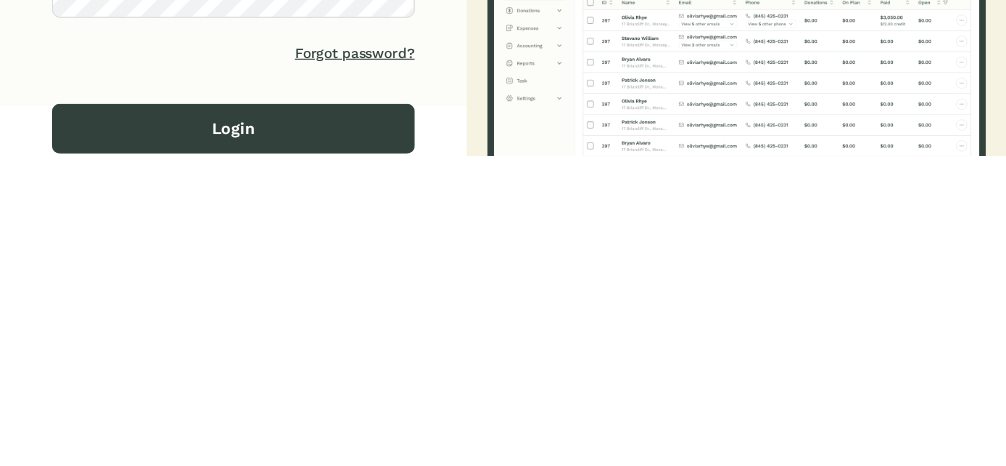 click on "Login" 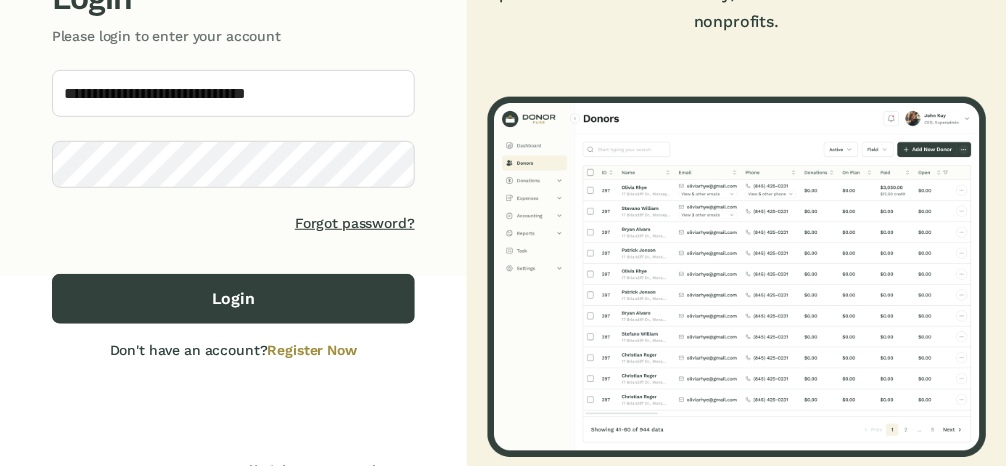 scroll, scrollTop: 188, scrollLeft: 0, axis: vertical 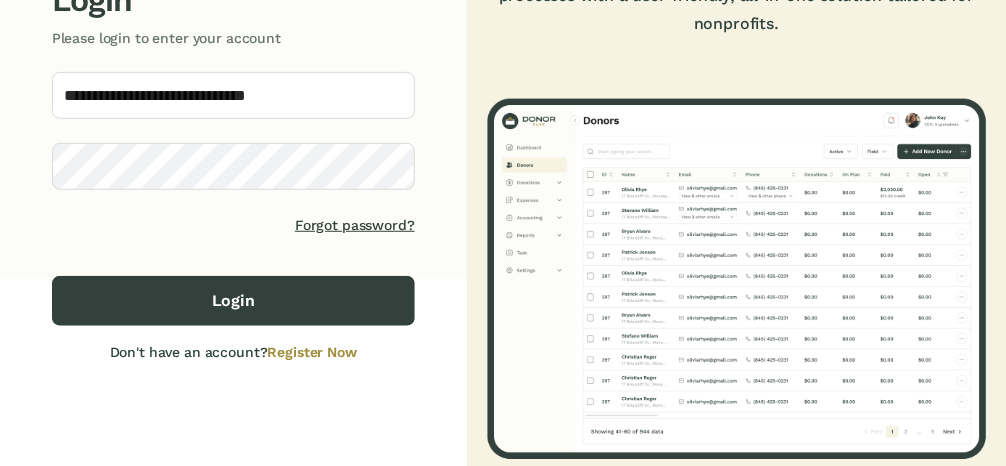 click on "Login" 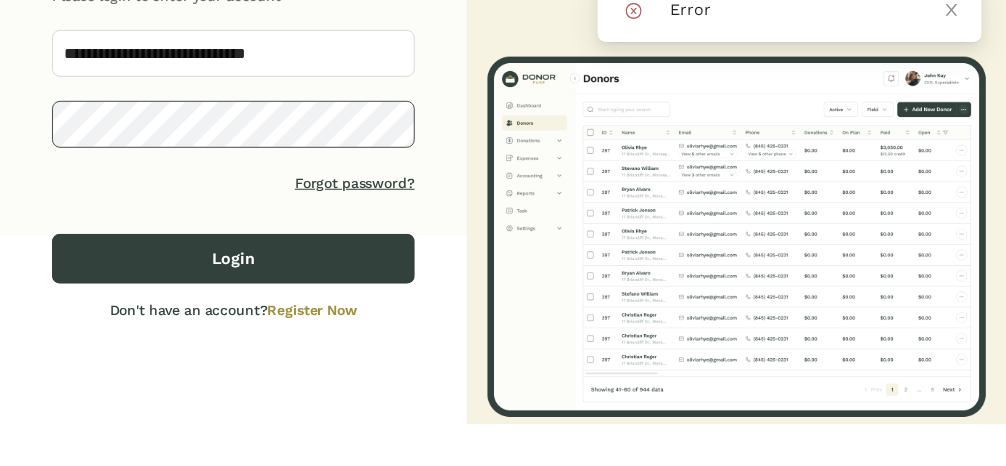 scroll, scrollTop: 188, scrollLeft: 0, axis: vertical 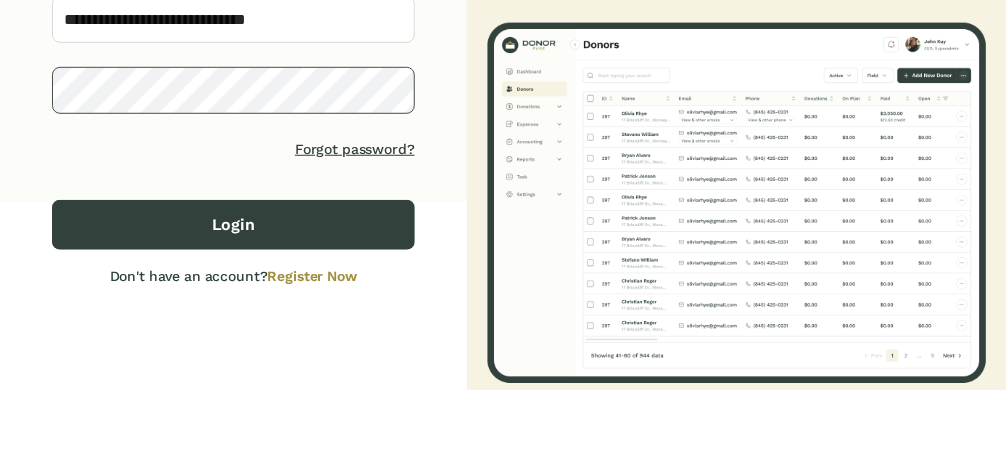 click on "Login" 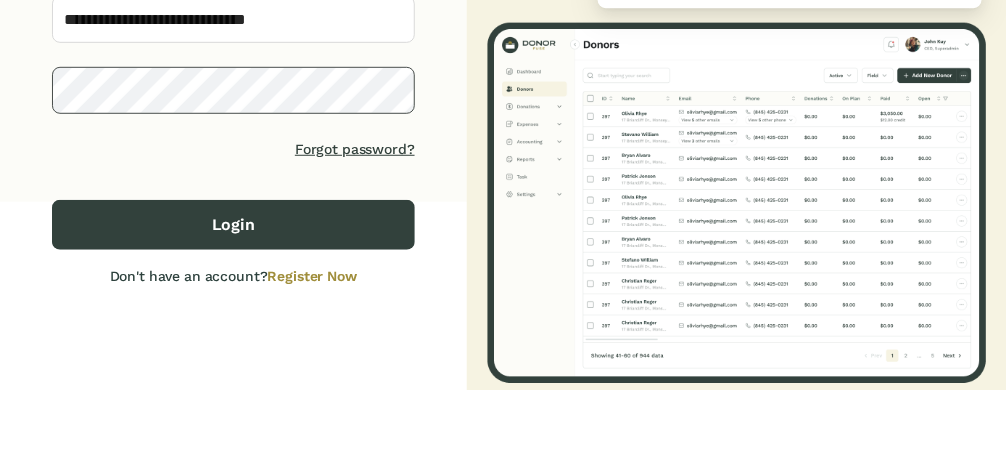scroll, scrollTop: 188, scrollLeft: 0, axis: vertical 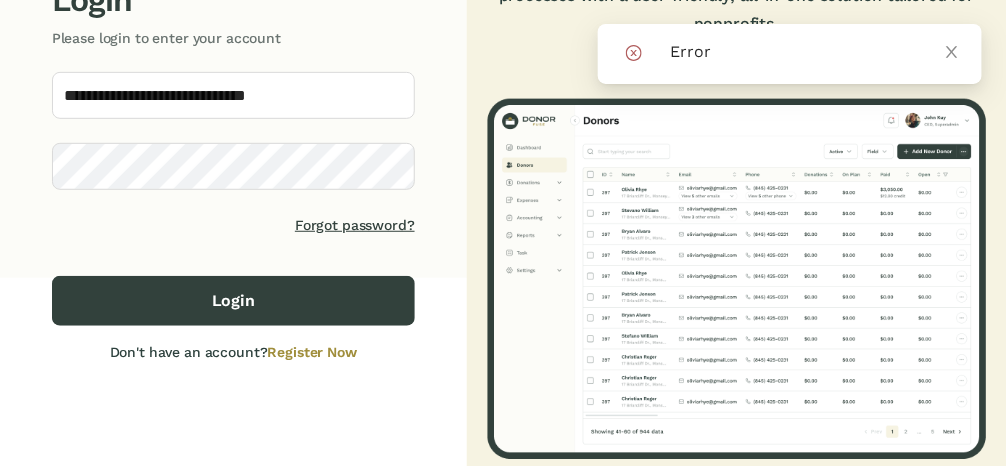 click on "Login" 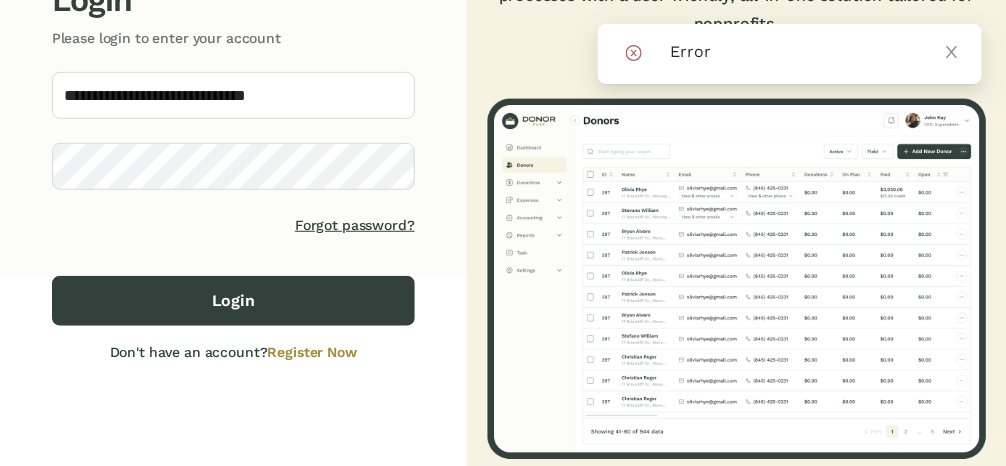 click 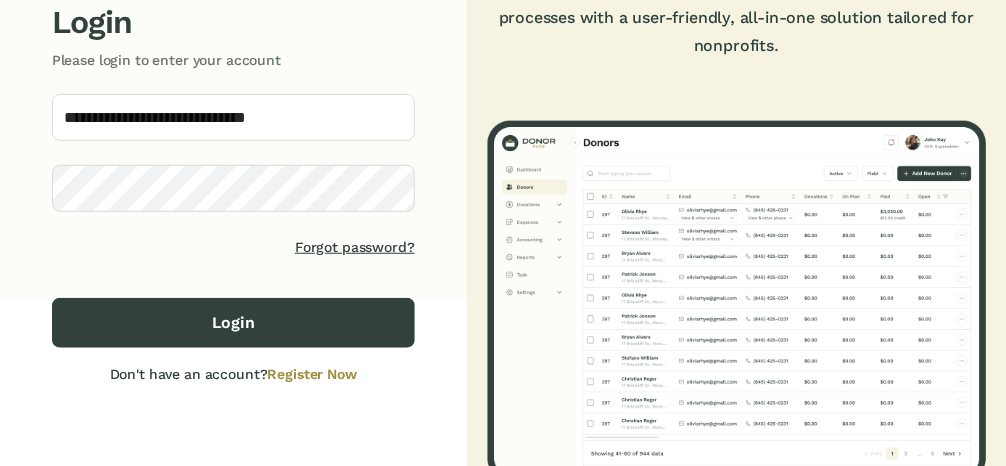 scroll, scrollTop: 174, scrollLeft: 0, axis: vertical 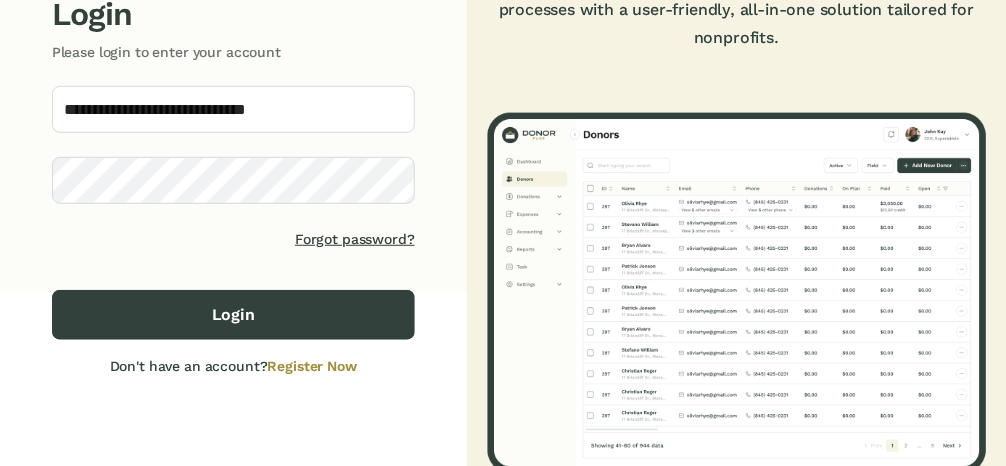 click on "Forgot password?" 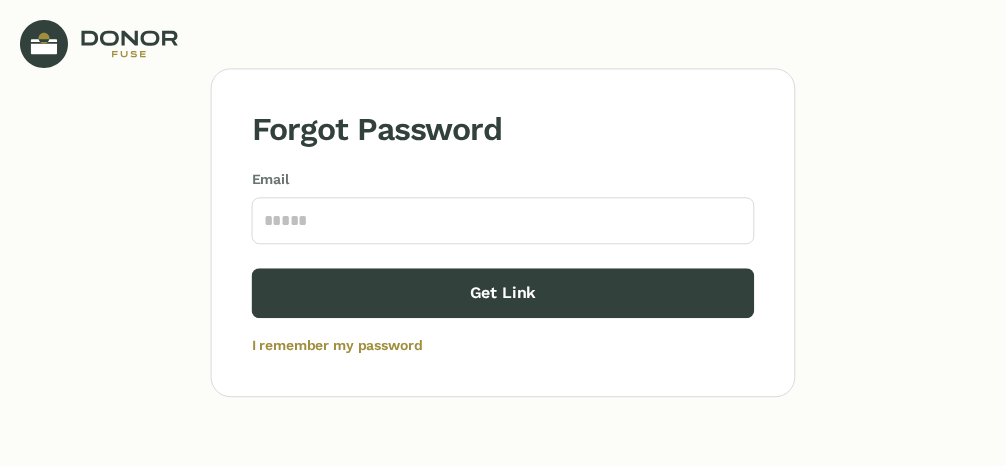 scroll, scrollTop: 0, scrollLeft: 0, axis: both 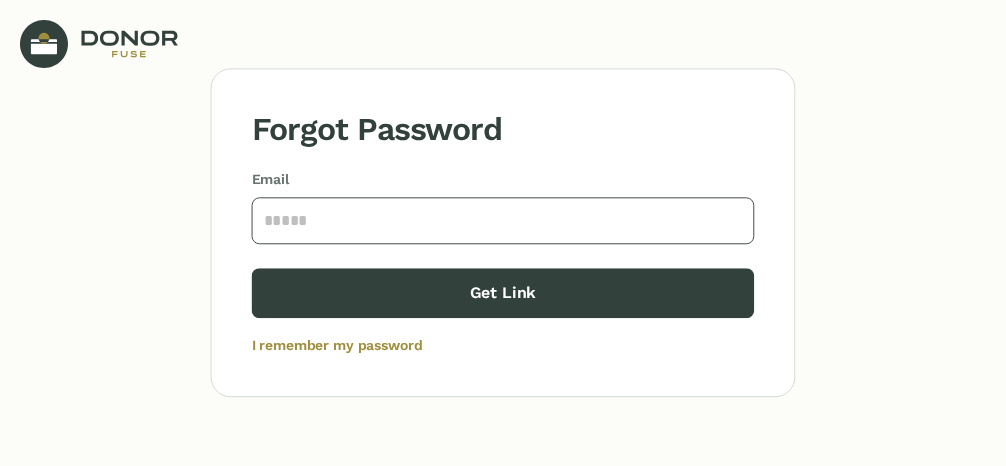 click 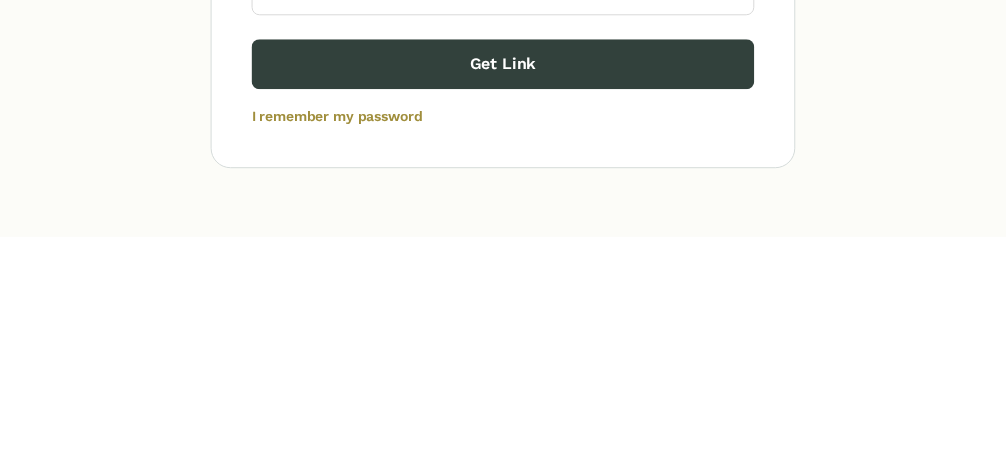 click on "Get Link" 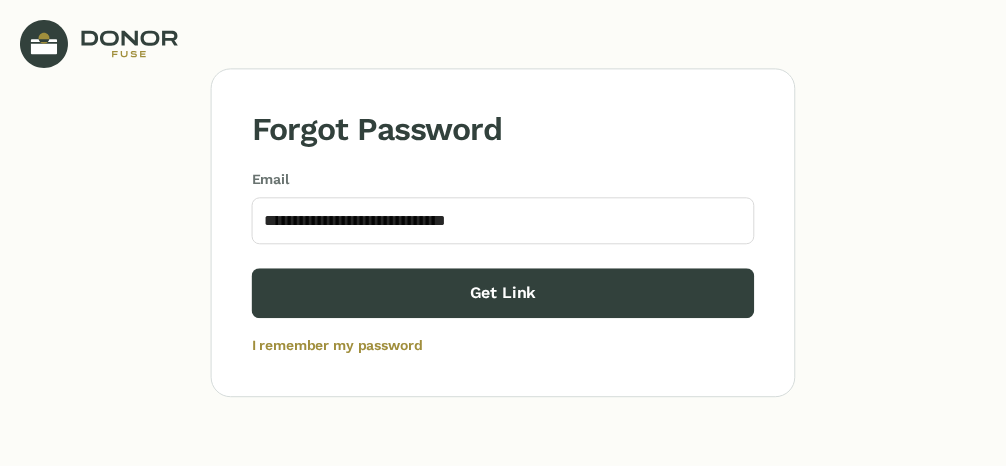 click on "Get Link" 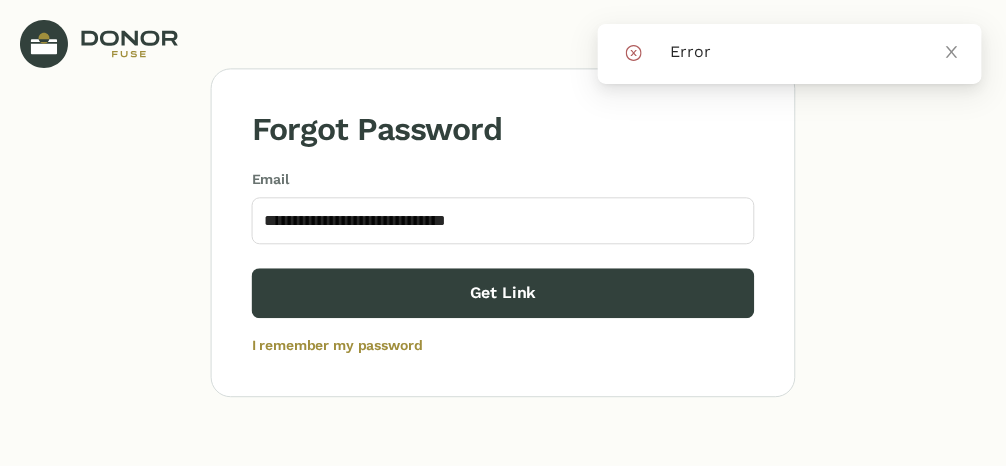 click 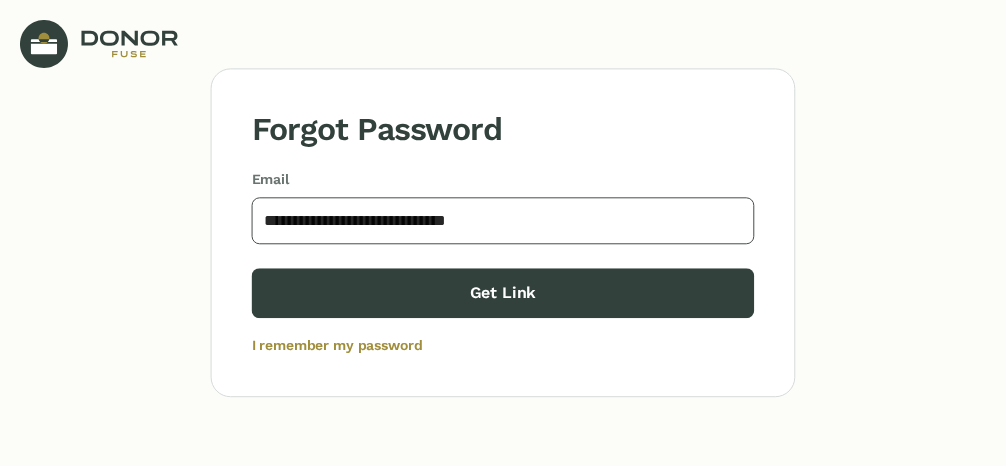 click on "**********" 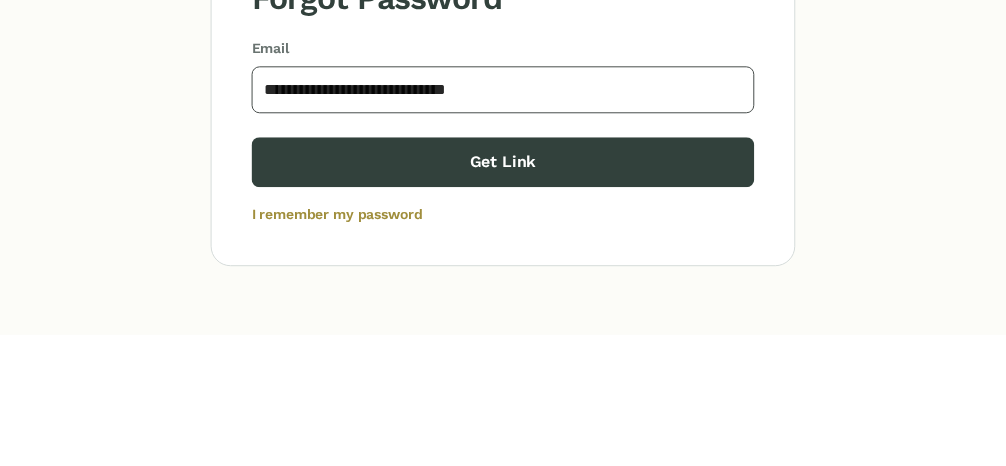 click on "**********" 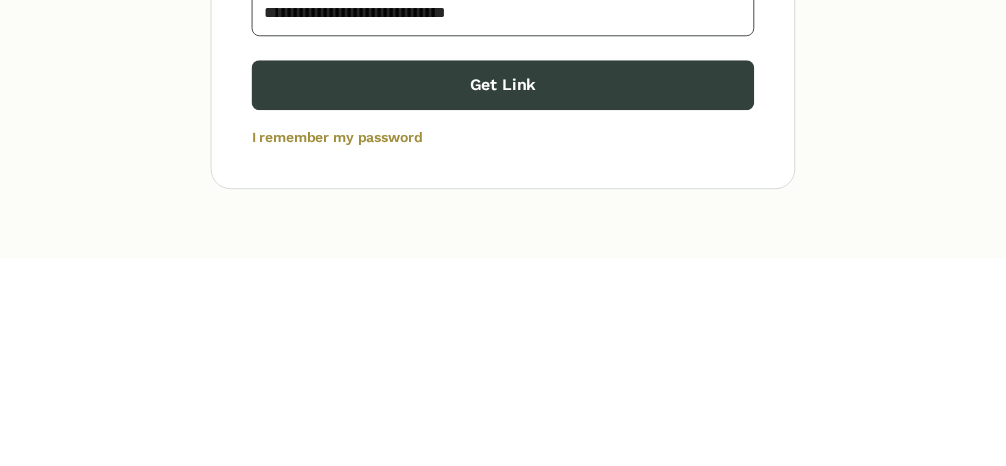 type on "**********" 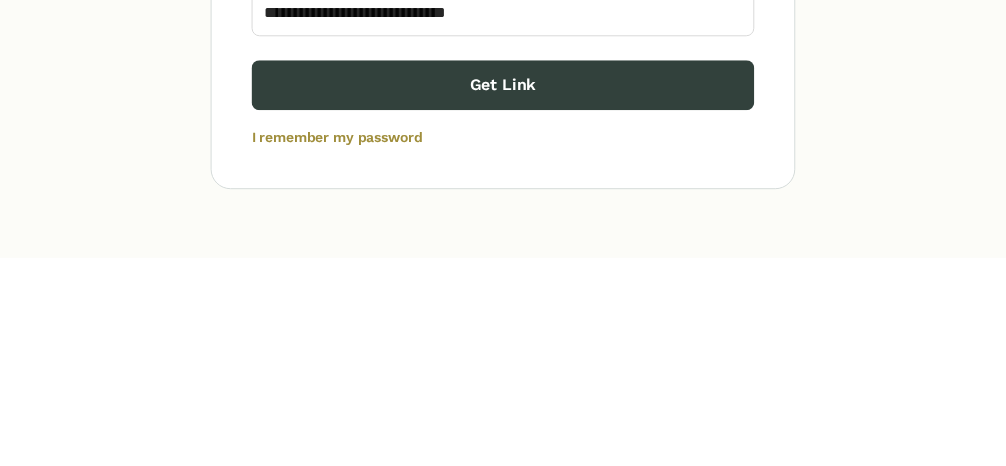 click on "Get Link" 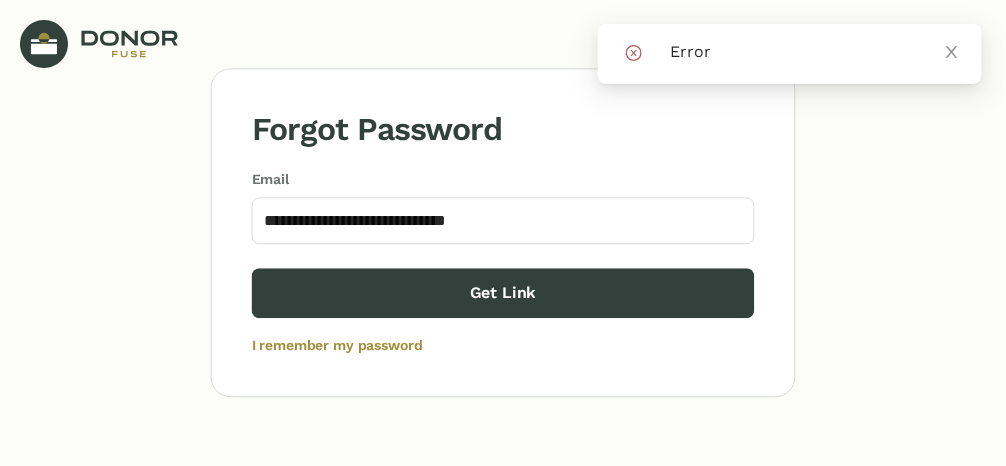 click 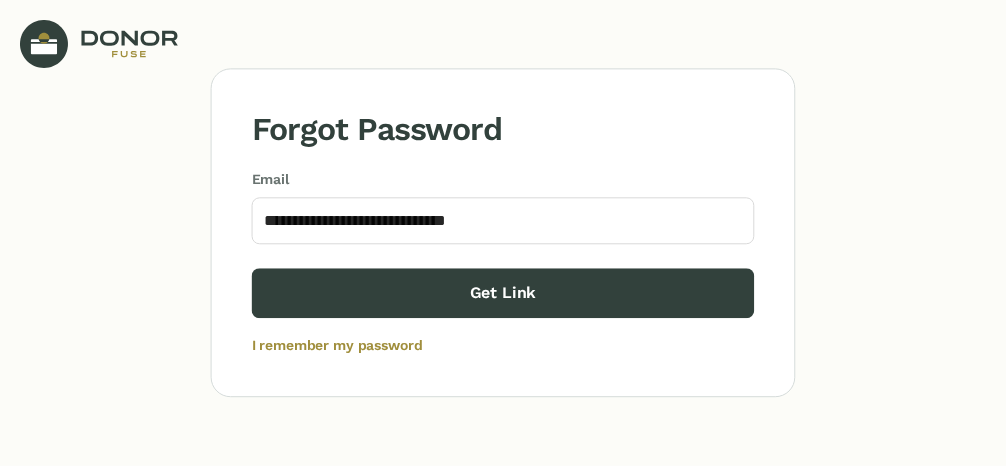 click on "Get Link" 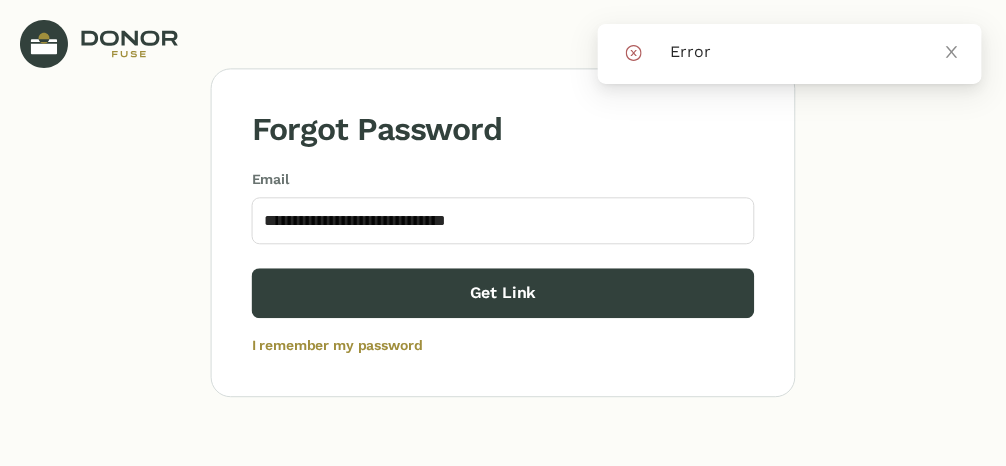click 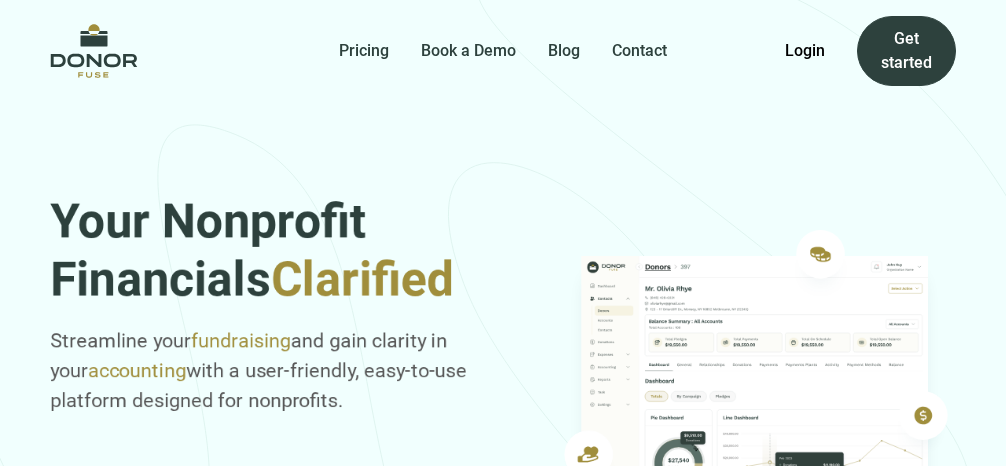 scroll, scrollTop: 0, scrollLeft: 0, axis: both 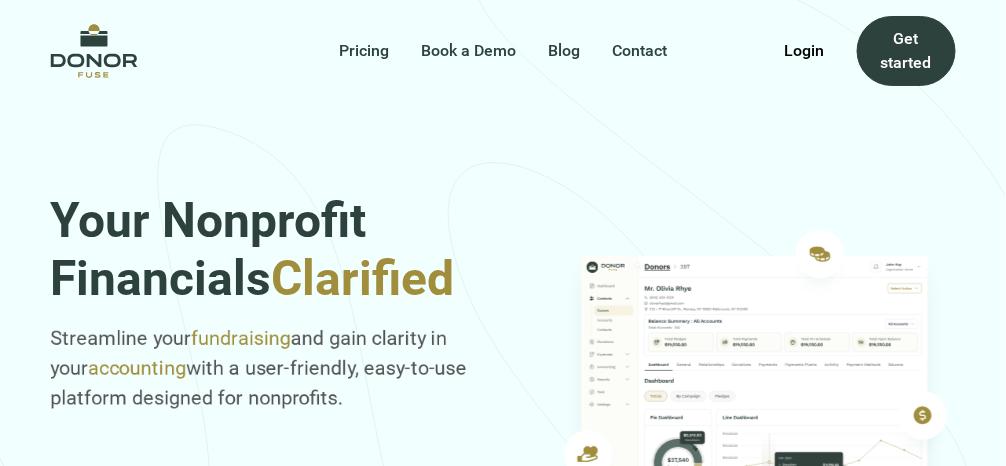 click on "Login" at bounding box center (805, 51) 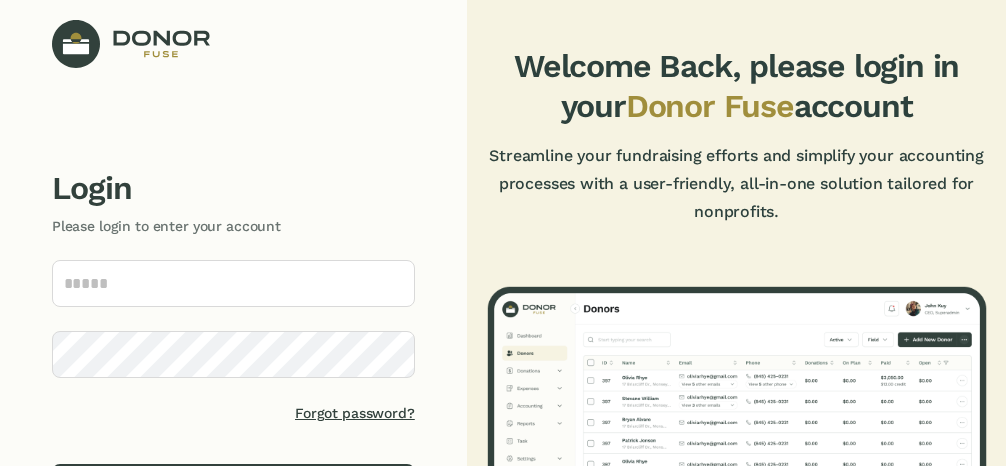 scroll, scrollTop: 0, scrollLeft: 0, axis: both 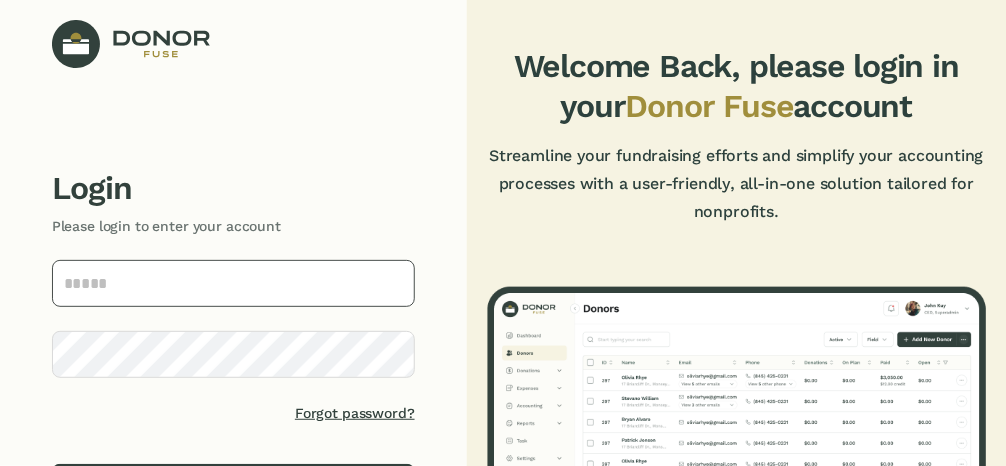 click 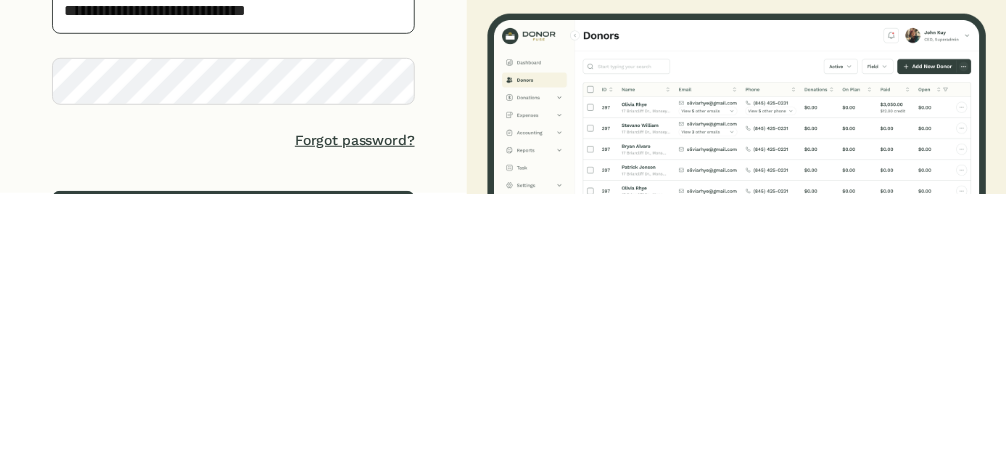type on "**********" 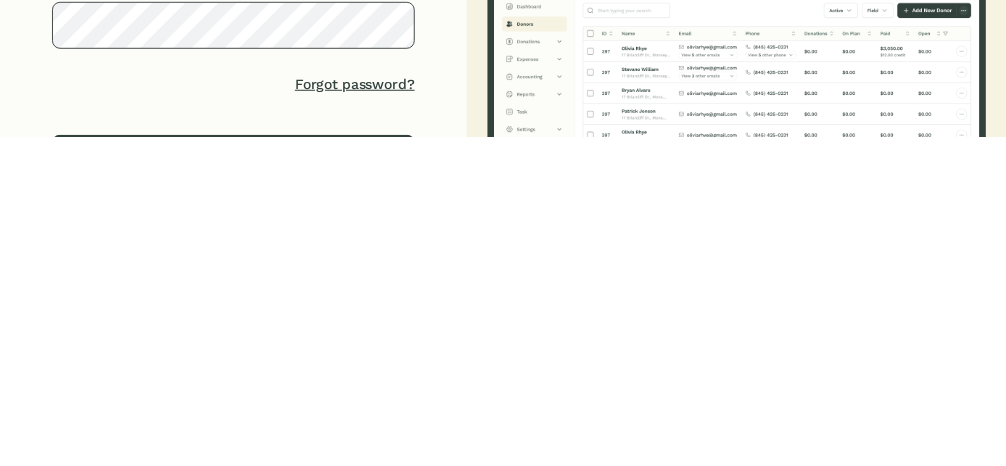 scroll, scrollTop: 0, scrollLeft: 0, axis: both 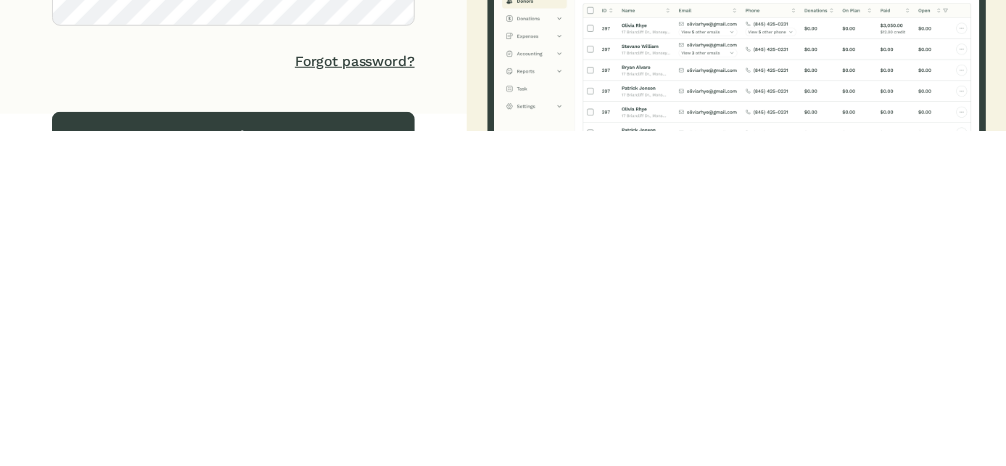 click on "Login" 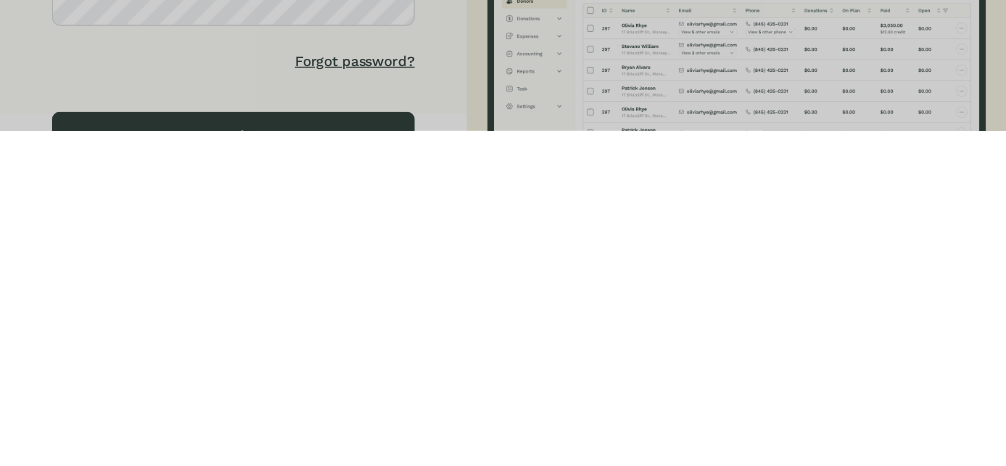 scroll, scrollTop: 17, scrollLeft: 0, axis: vertical 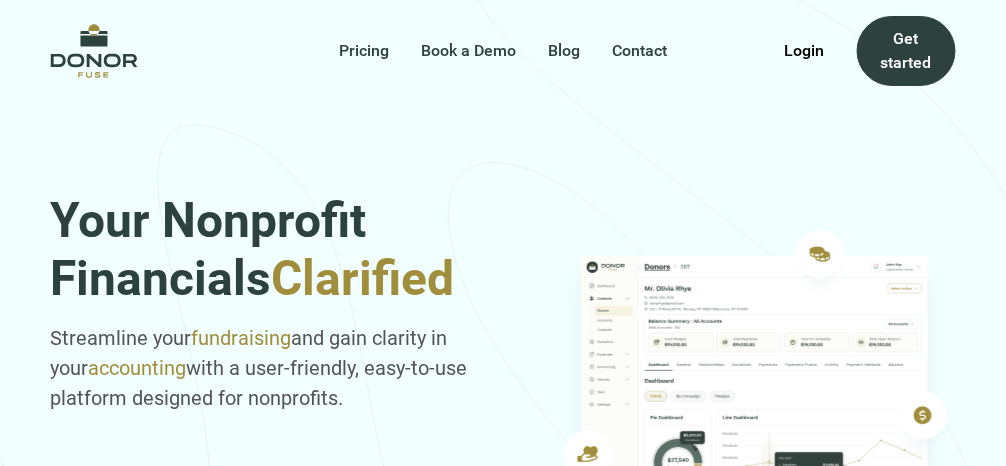 click on "Login" at bounding box center [805, 51] 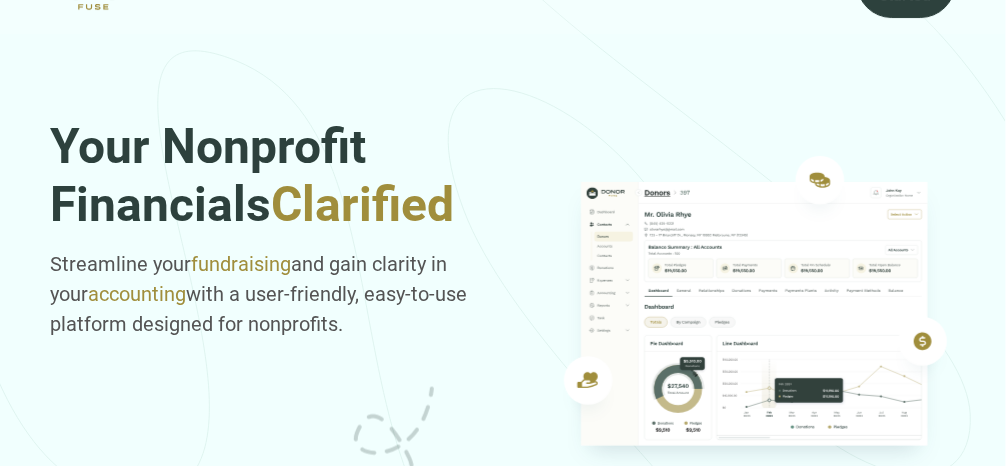 scroll, scrollTop: 0, scrollLeft: 0, axis: both 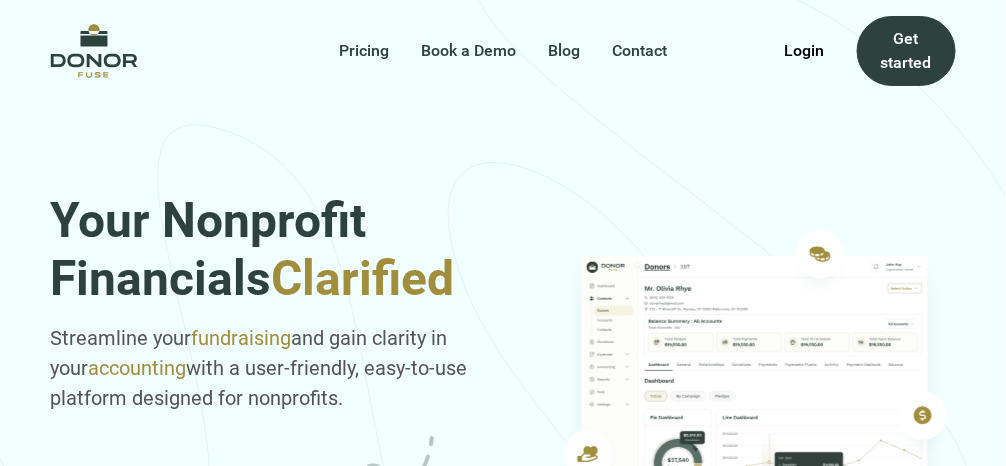 click on "Contact" at bounding box center [639, 51] 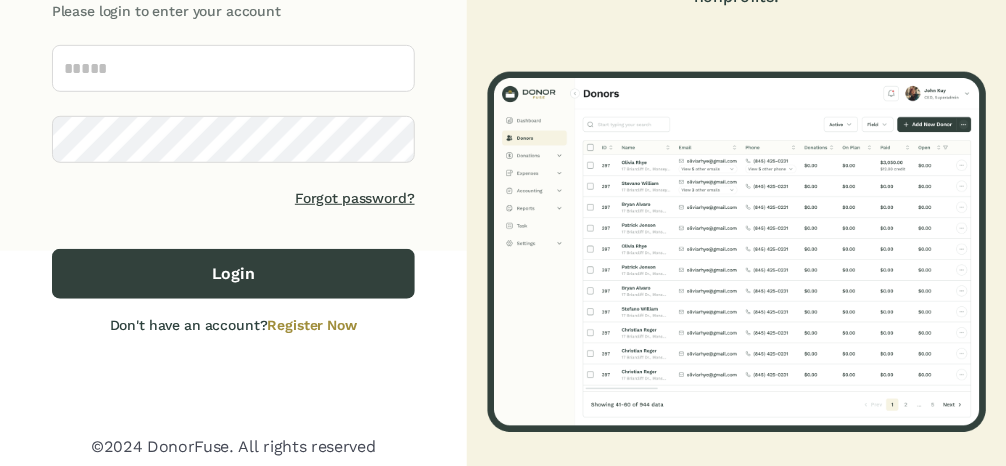 scroll, scrollTop: 226, scrollLeft: 0, axis: vertical 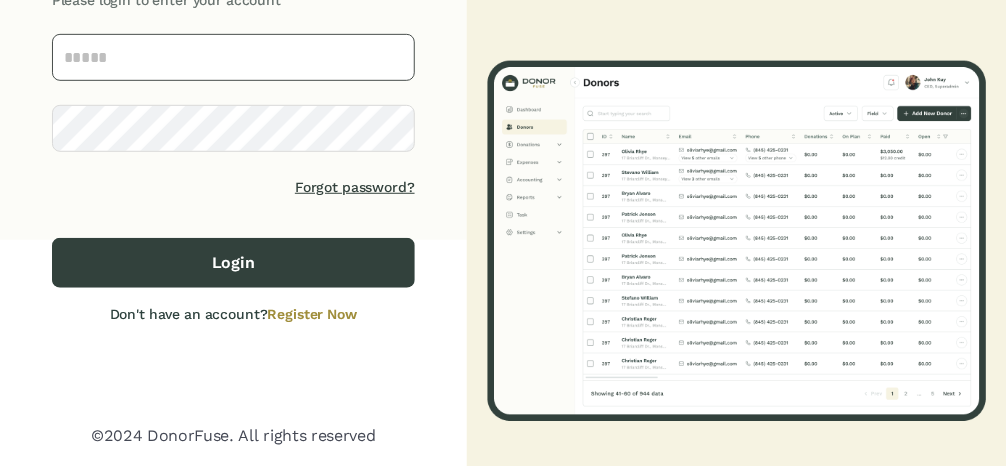 click 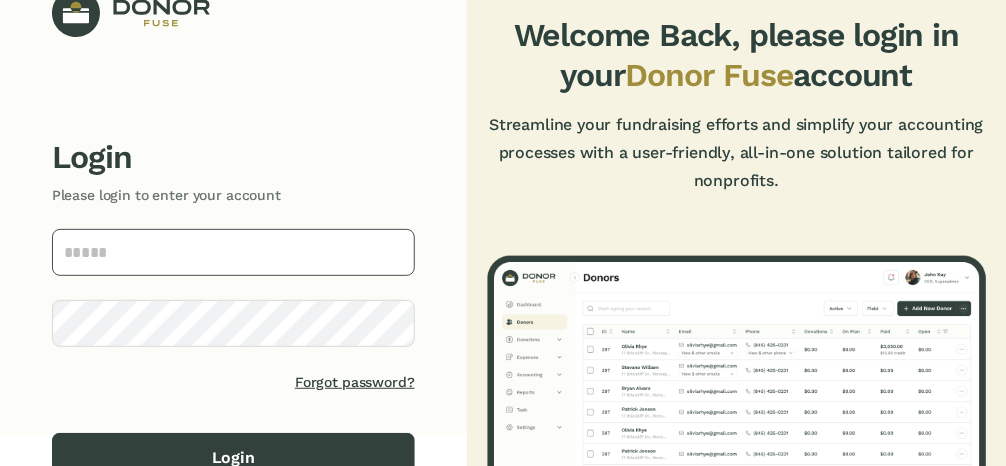 scroll, scrollTop: 0, scrollLeft: 0, axis: both 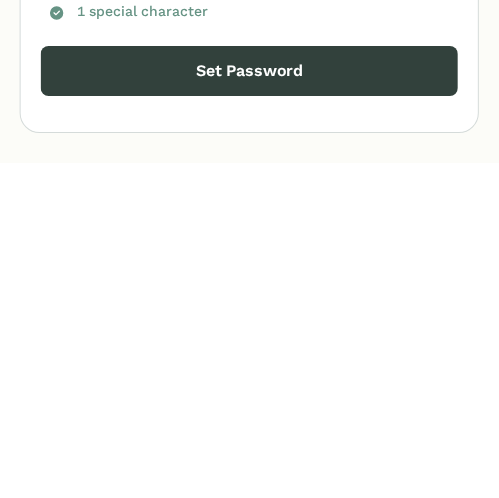 click on "Set Password" 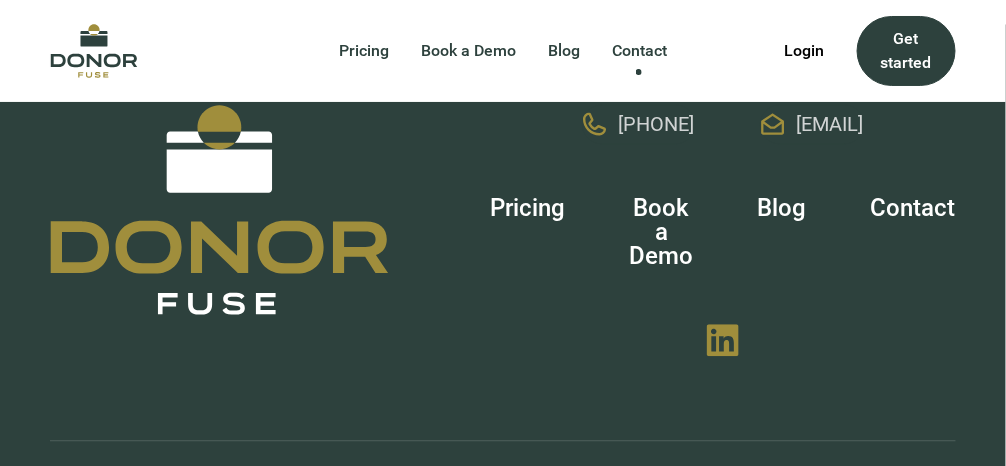 scroll, scrollTop: 902, scrollLeft: 0, axis: vertical 